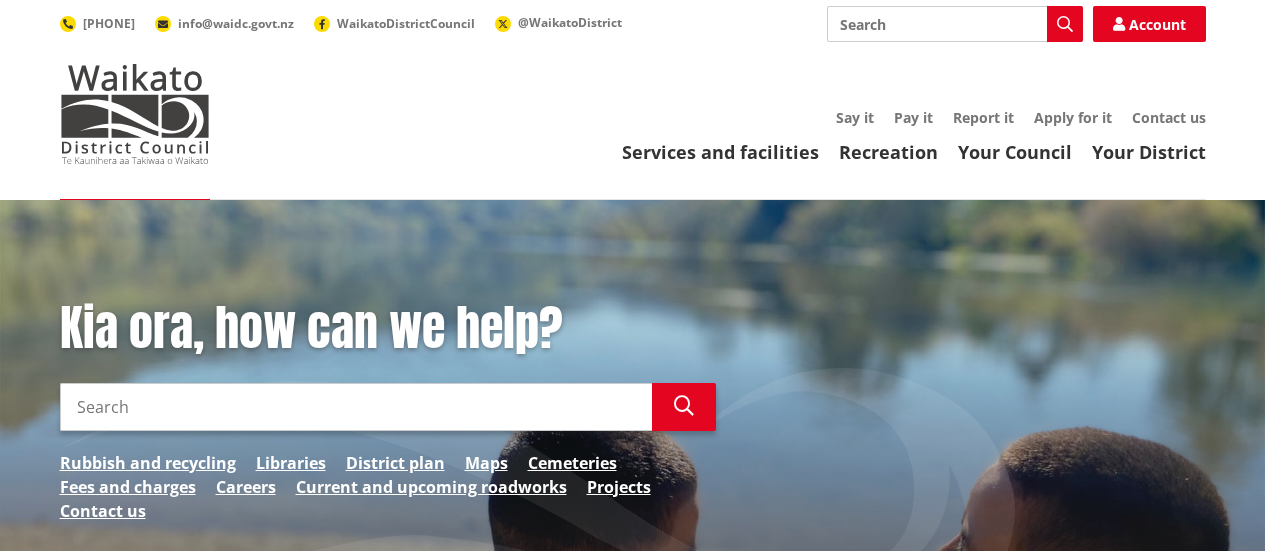 scroll, scrollTop: 0, scrollLeft: 0, axis: both 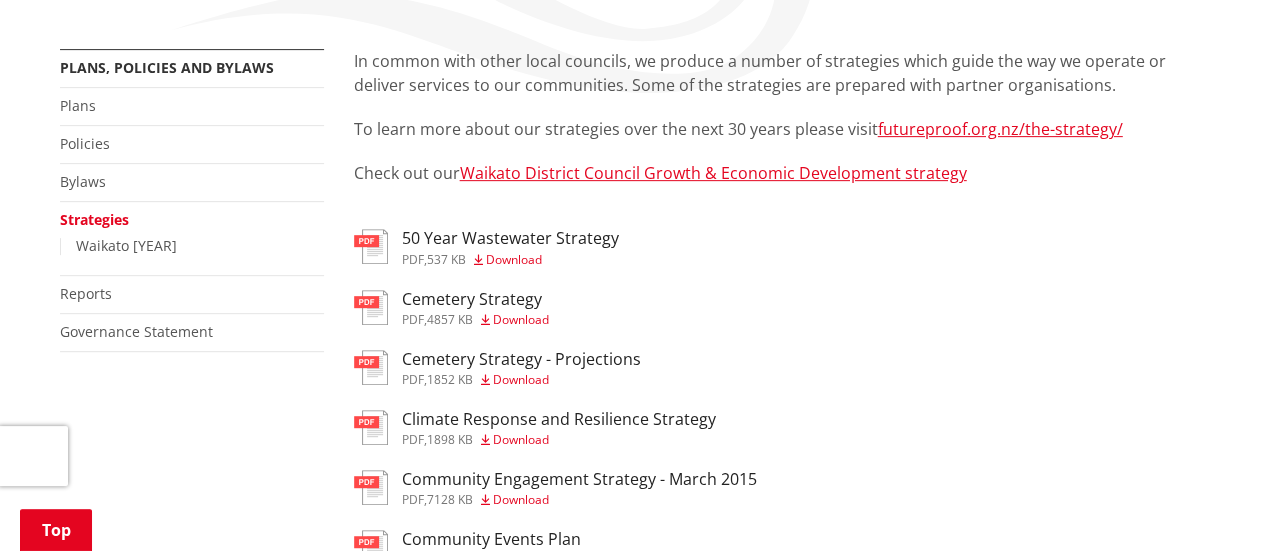 drag, startPoint x: 1272, startPoint y: 87, endPoint x: 1276, endPoint y: 147, distance: 60.133186 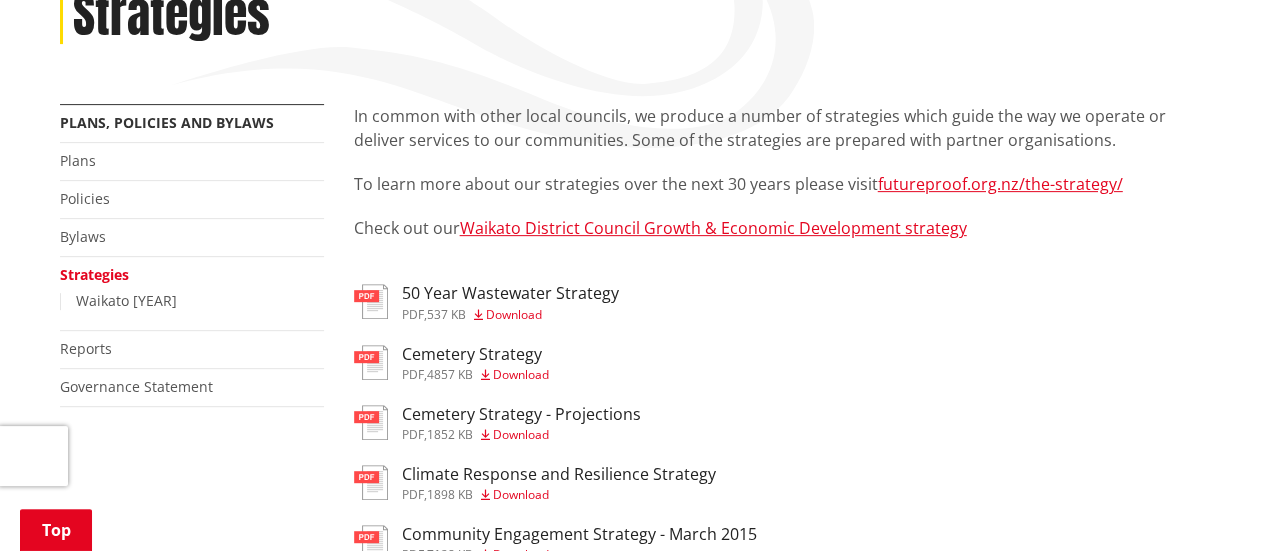 scroll, scrollTop: 0, scrollLeft: 0, axis: both 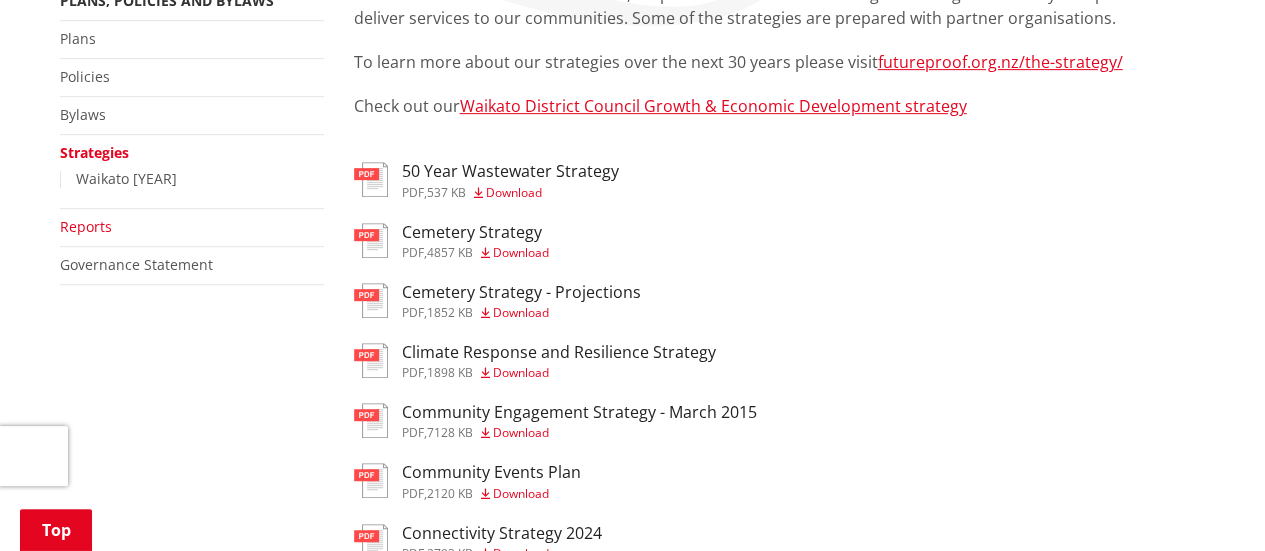 click on "Reports" at bounding box center [86, 226] 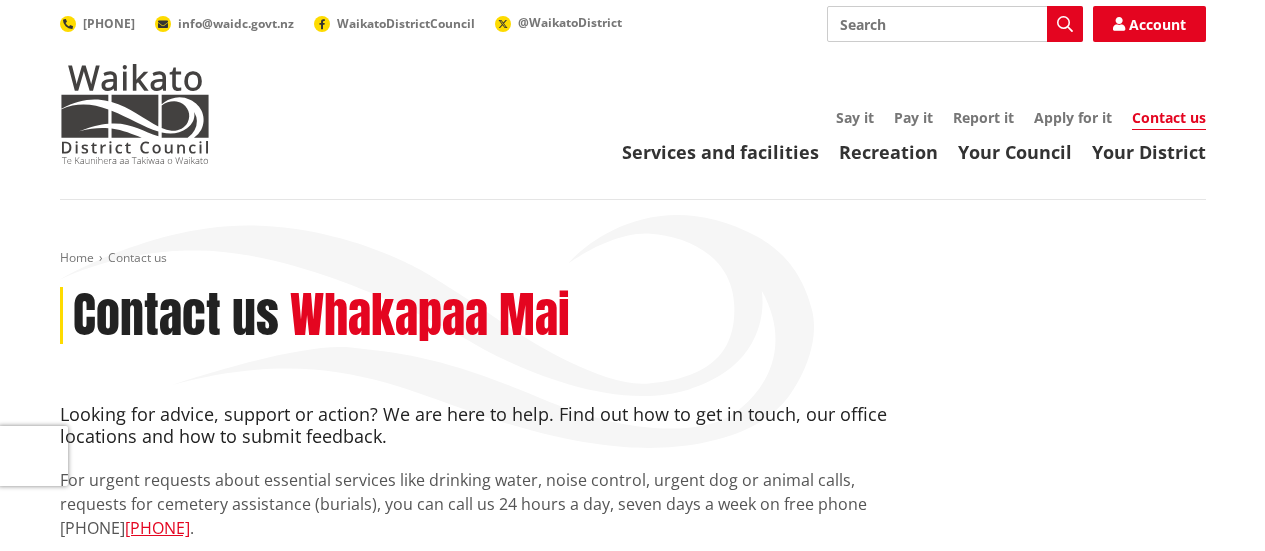 scroll, scrollTop: 0, scrollLeft: 0, axis: both 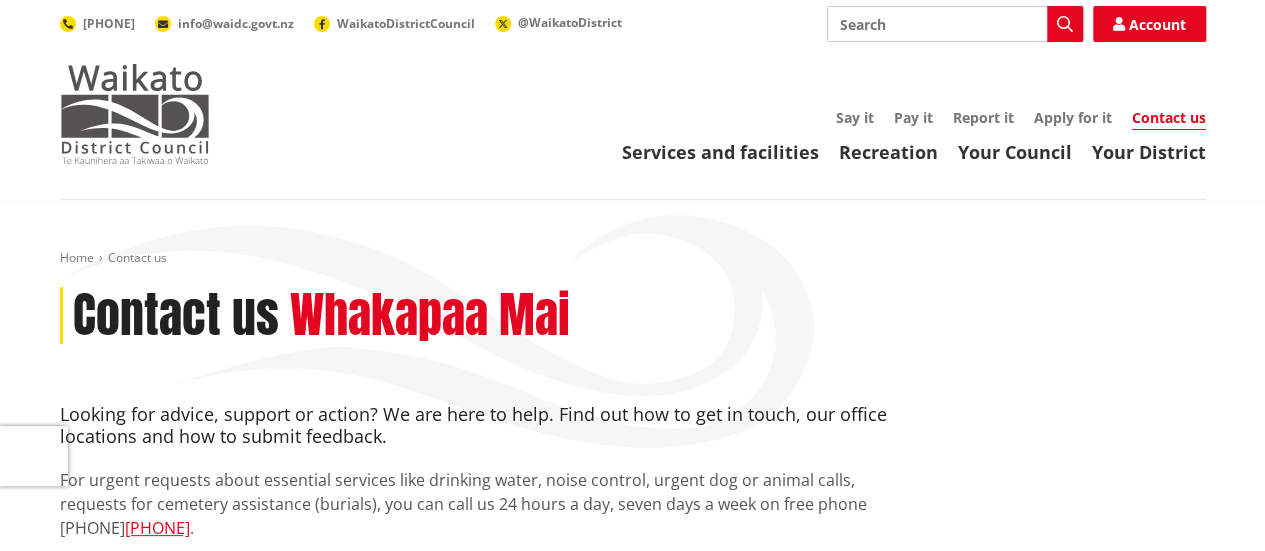 click at bounding box center [135, 114] 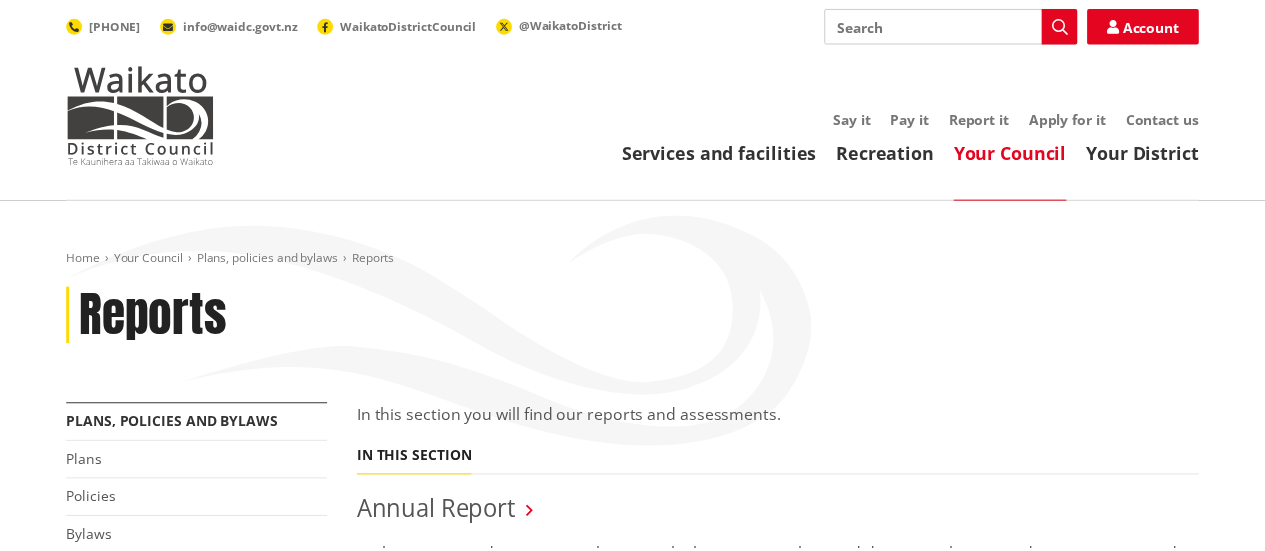 scroll, scrollTop: 0, scrollLeft: 0, axis: both 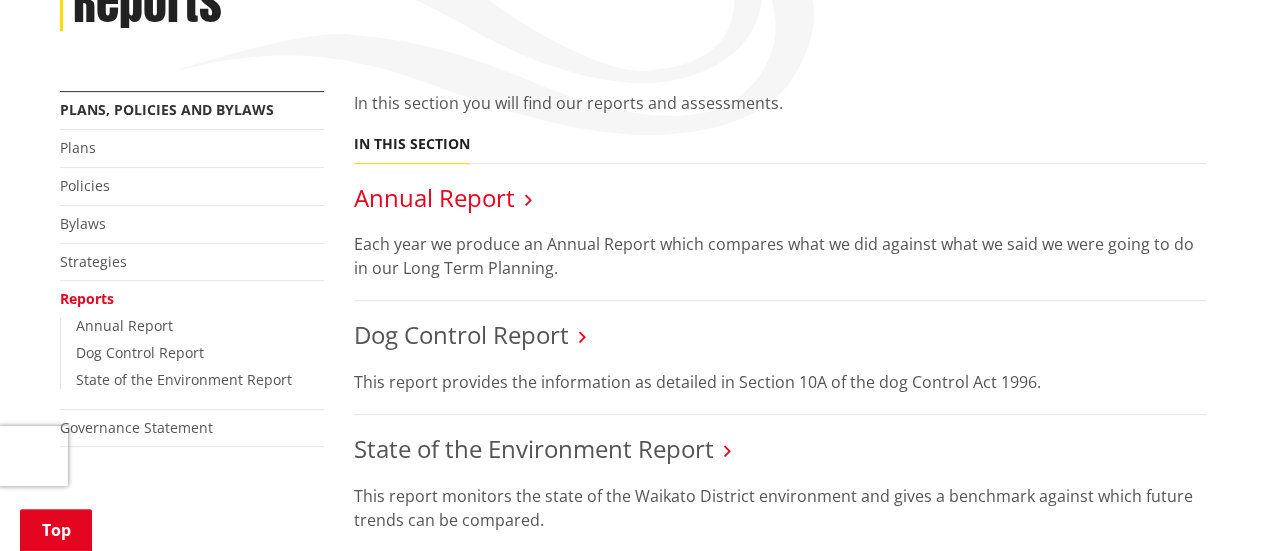 click on "Annual Report" at bounding box center [434, 197] 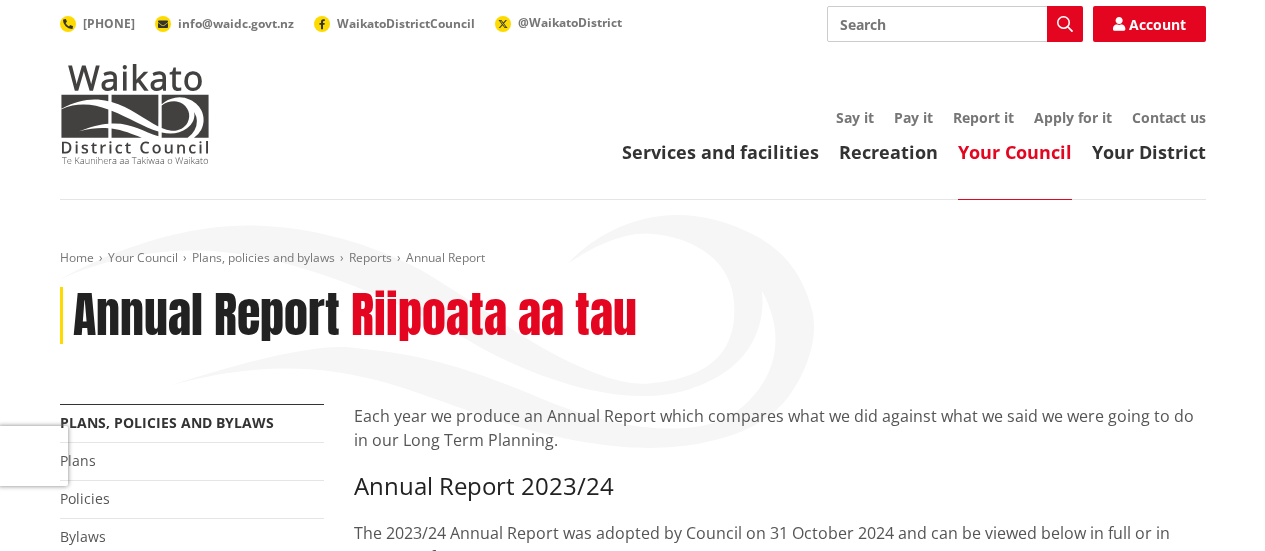 scroll, scrollTop: 0, scrollLeft: 0, axis: both 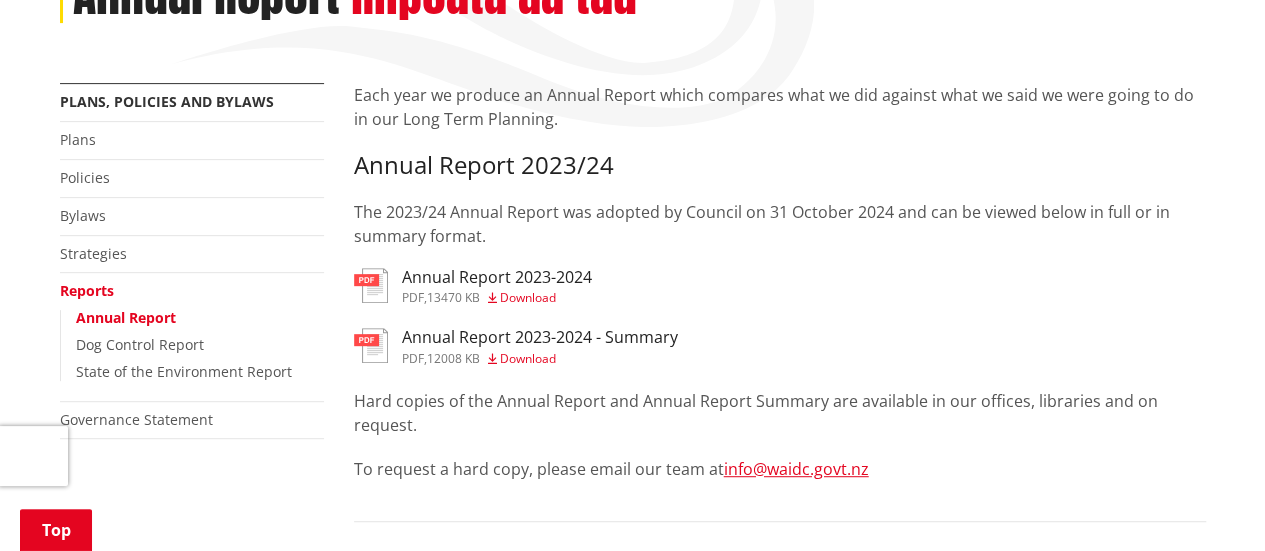 click on "Annual Report 2023-2024" at bounding box center [497, 277] 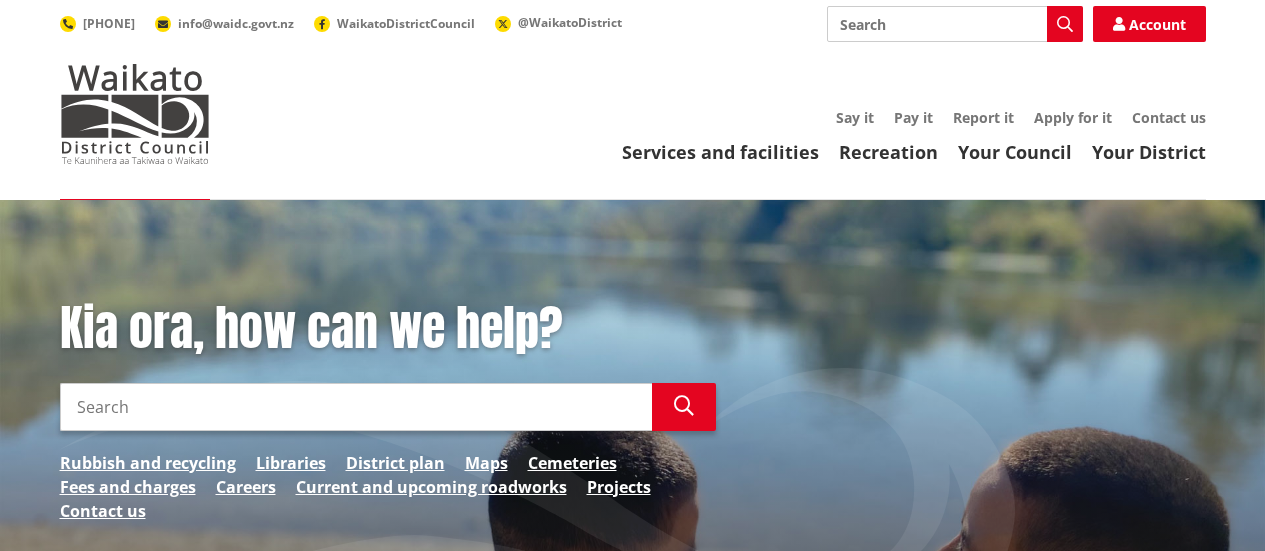scroll, scrollTop: 0, scrollLeft: 0, axis: both 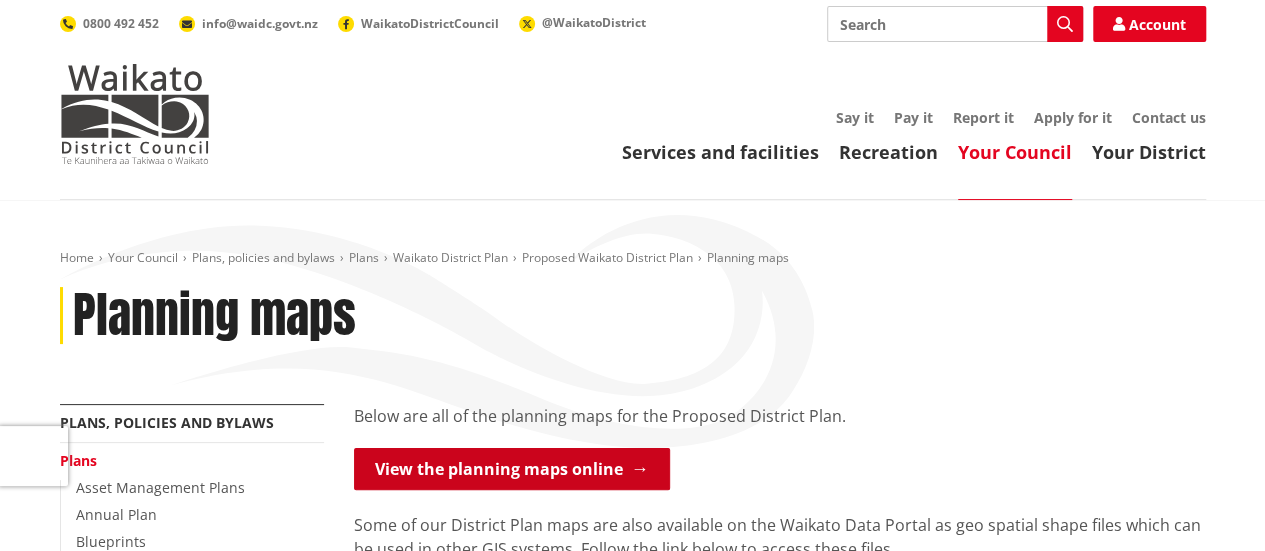 click on "View the planning maps online" at bounding box center [512, 469] 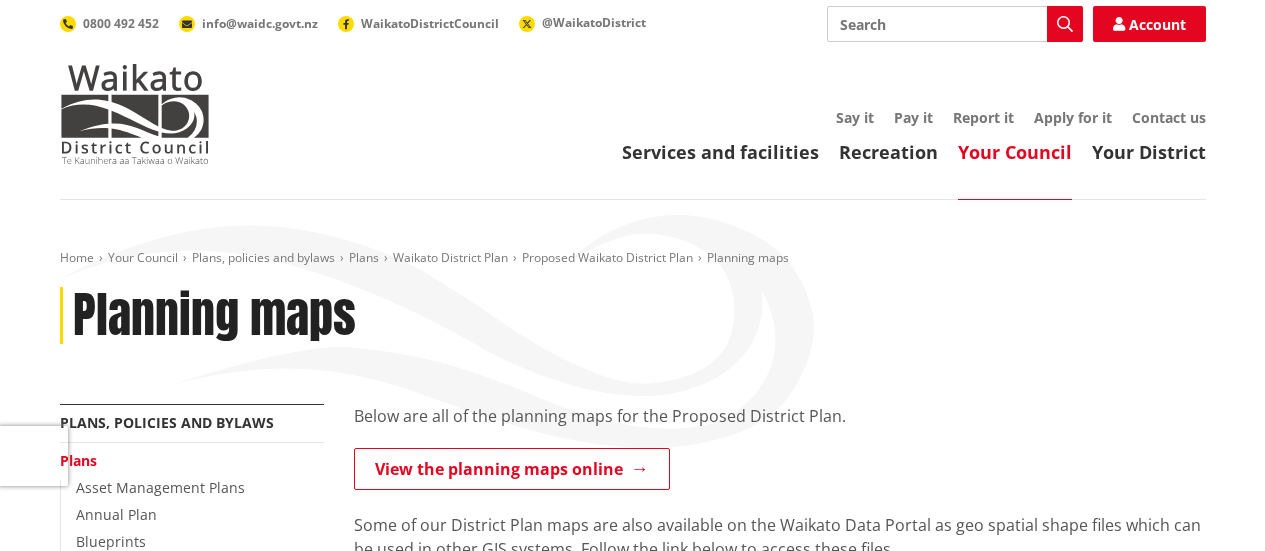 scroll, scrollTop: 0, scrollLeft: 0, axis: both 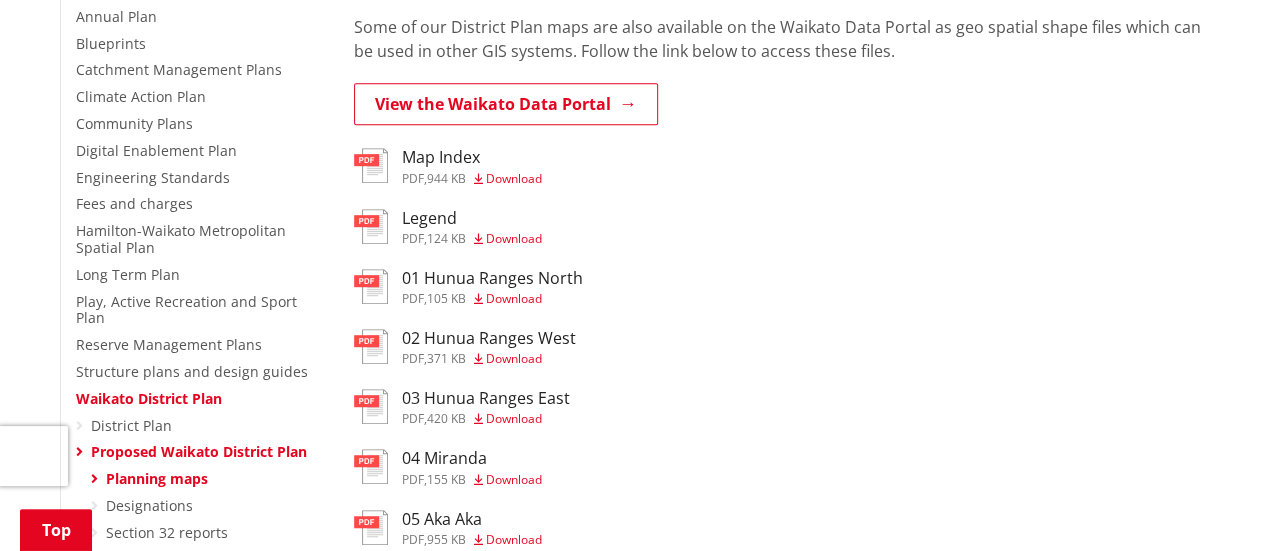 click on "Map Index" at bounding box center (472, 157) 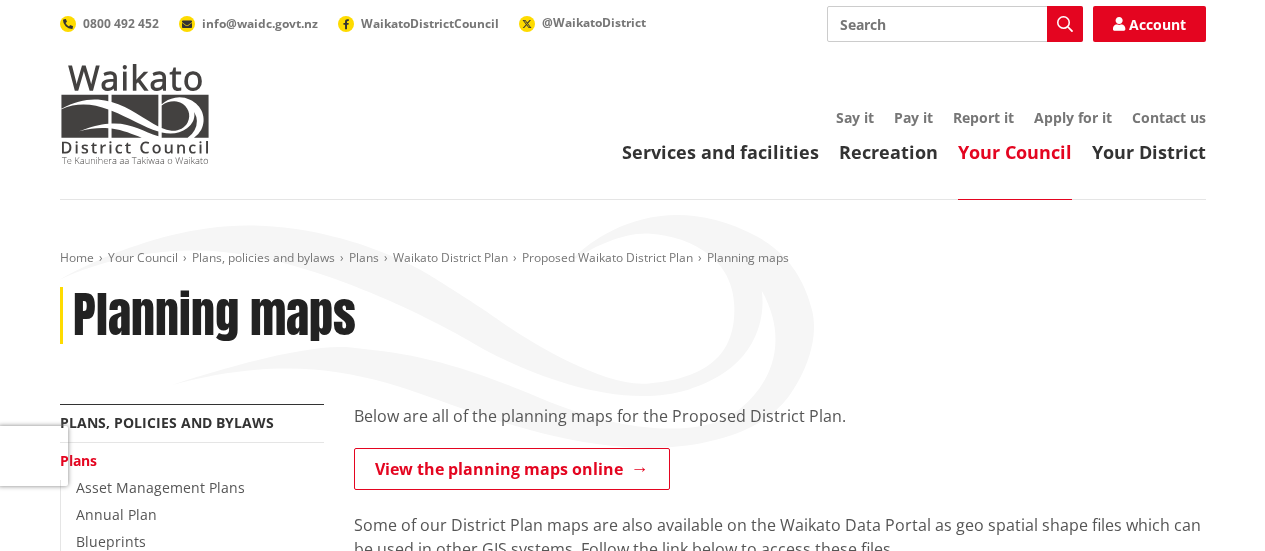 scroll, scrollTop: 498, scrollLeft: 0, axis: vertical 